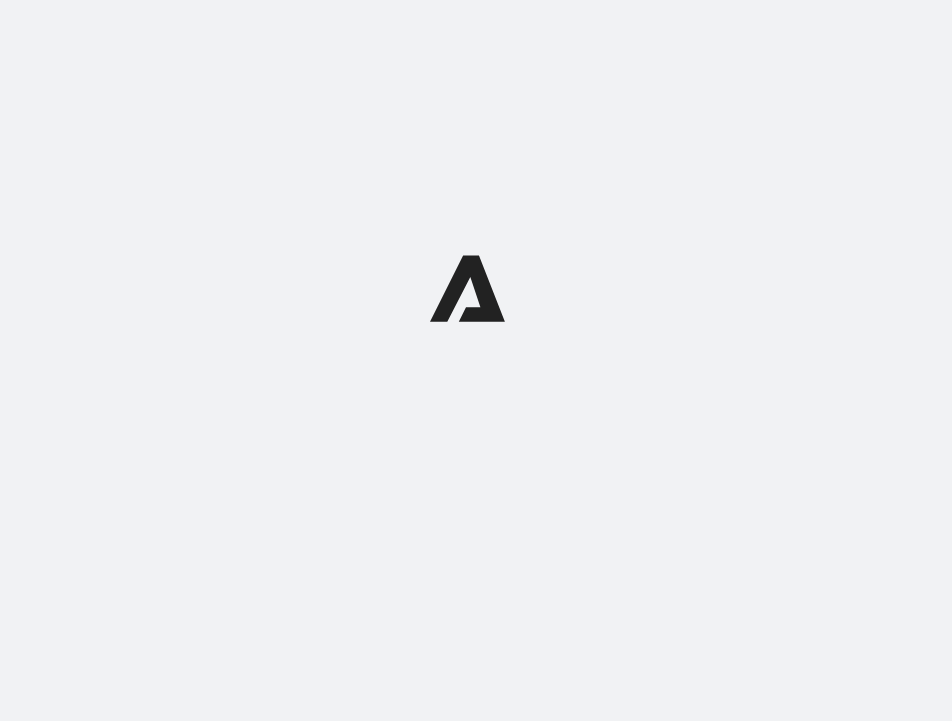 scroll, scrollTop: 0, scrollLeft: 0, axis: both 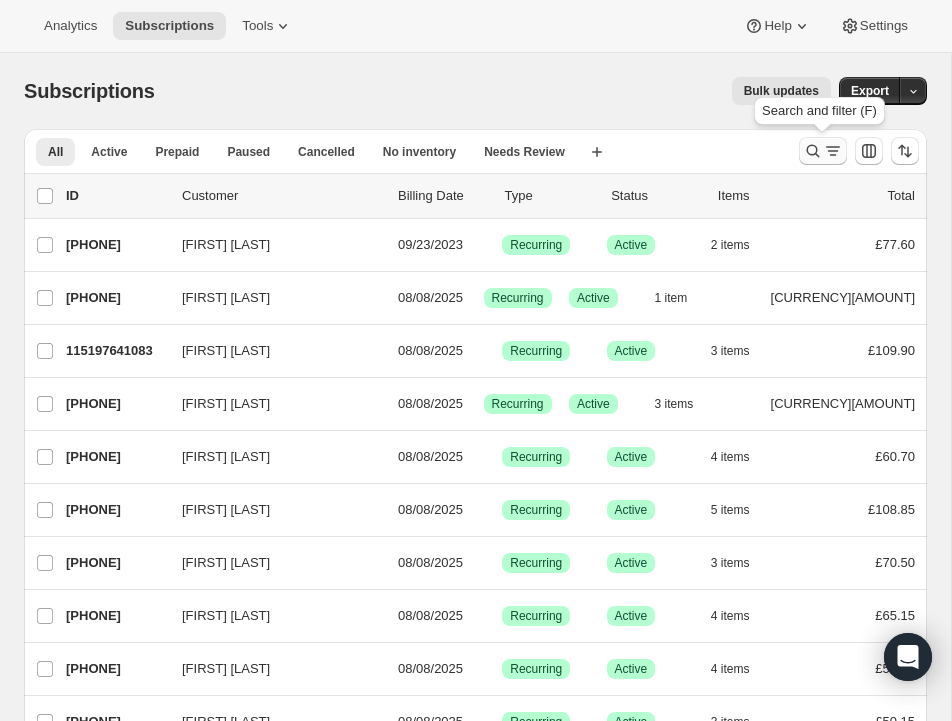 click 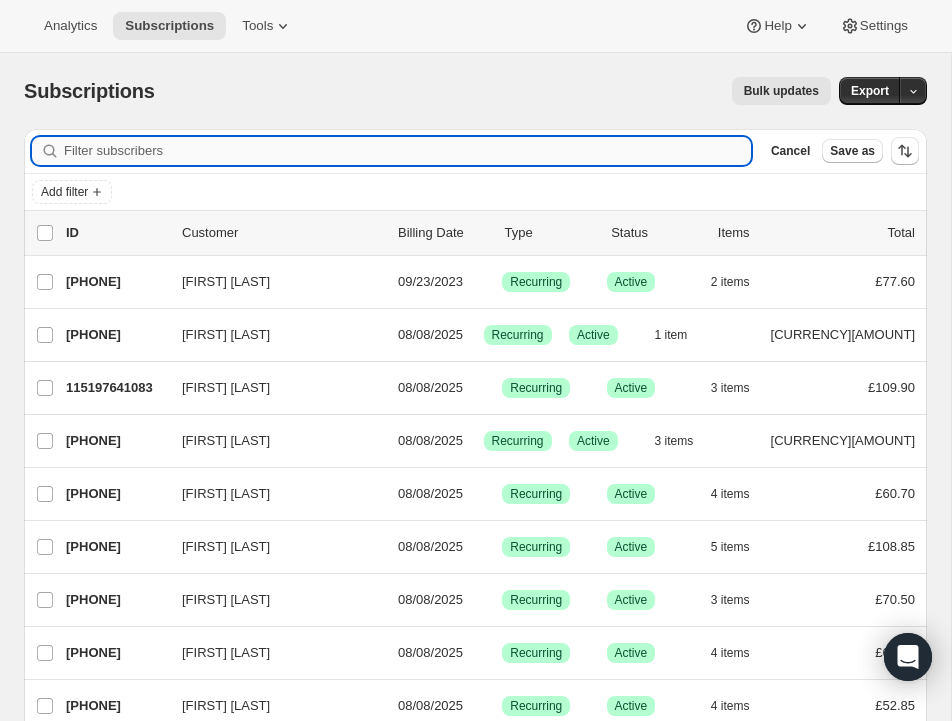 click on "Filter subscribers" at bounding box center [407, 151] 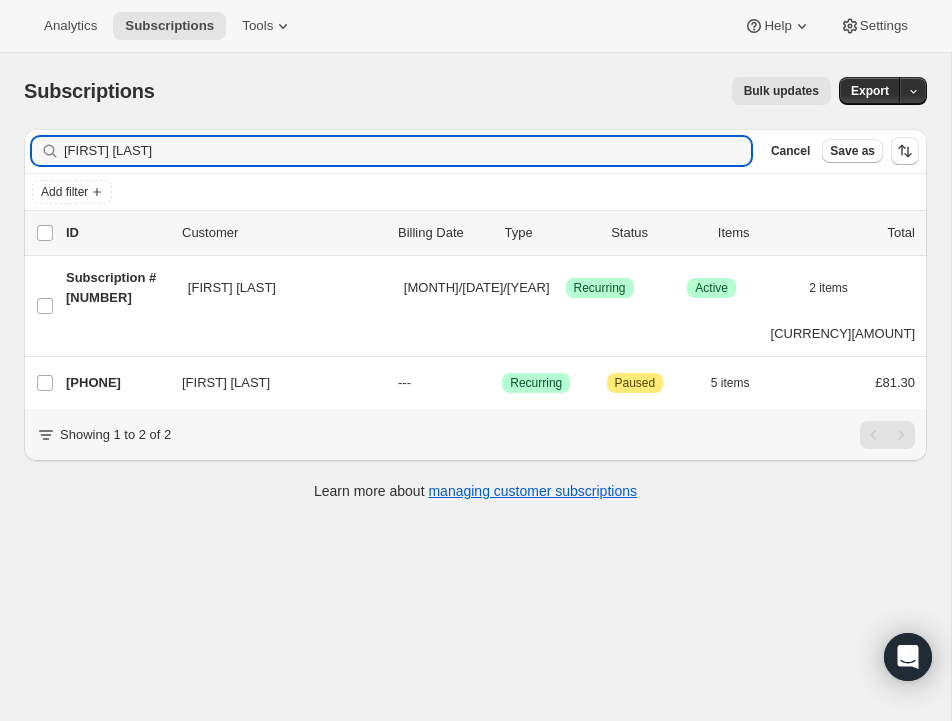 type on "[FIRST] [LAST]" 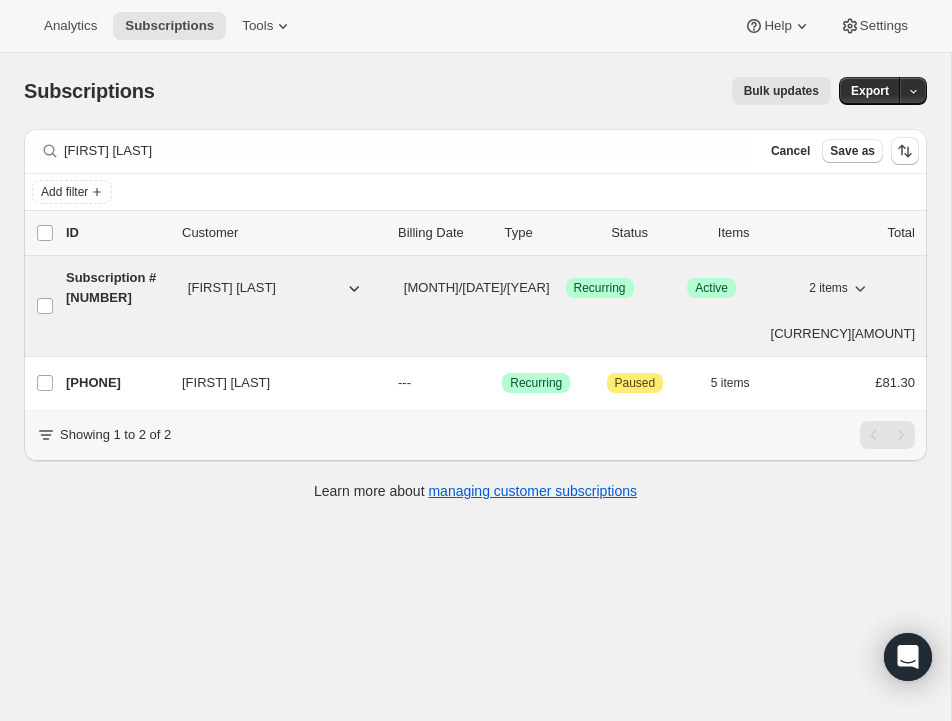 click on "Subscription #[NUMBER]" at bounding box center [119, 288] 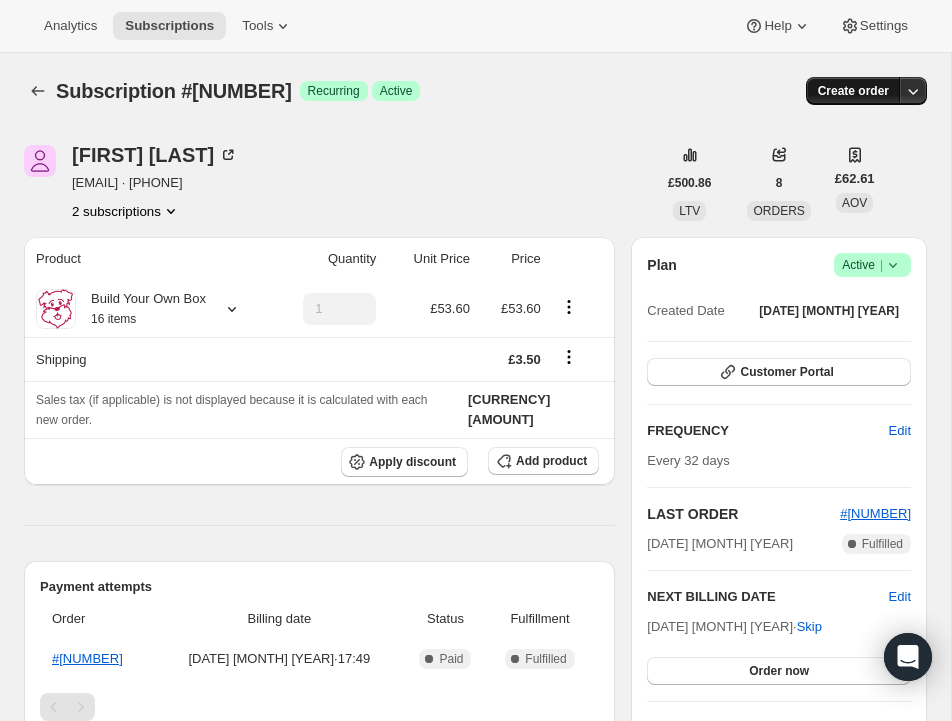 click on "Create order" at bounding box center [853, 91] 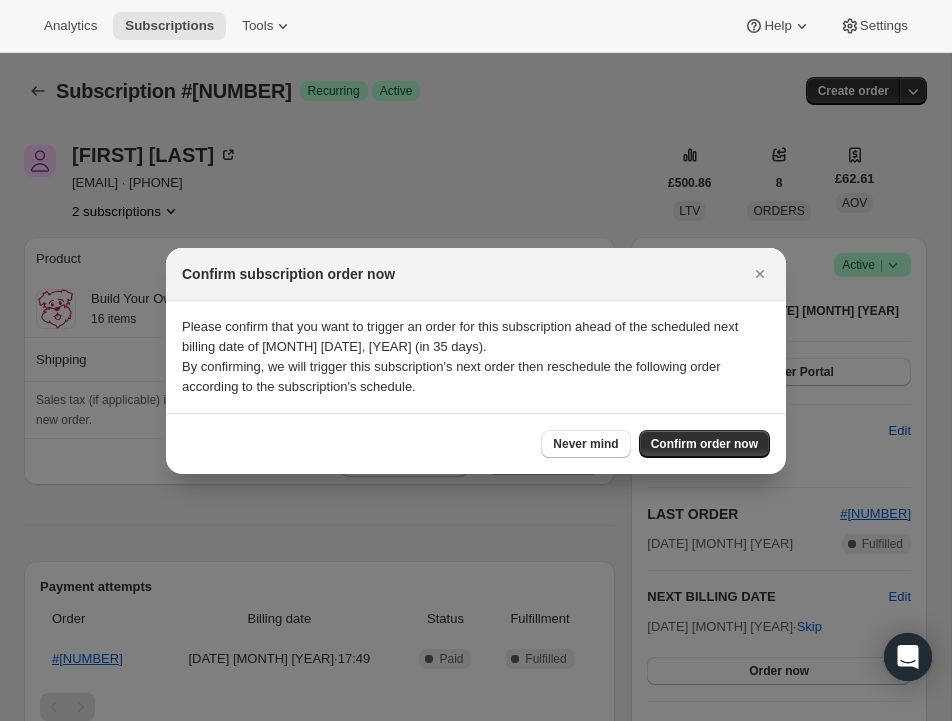 click at bounding box center (476, 360) 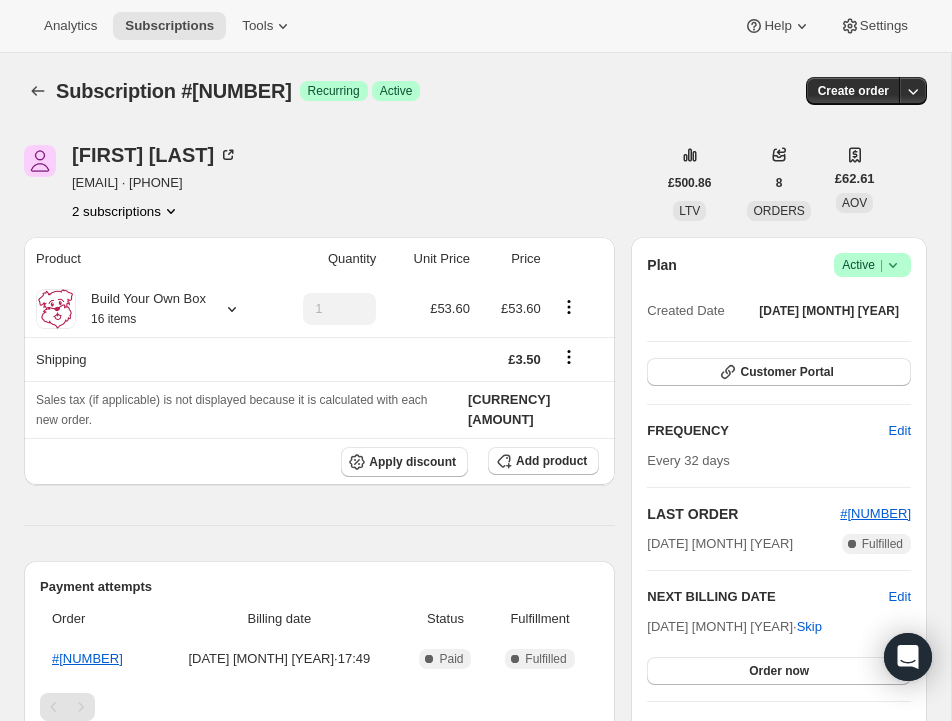 click on "Active |" at bounding box center [872, 265] 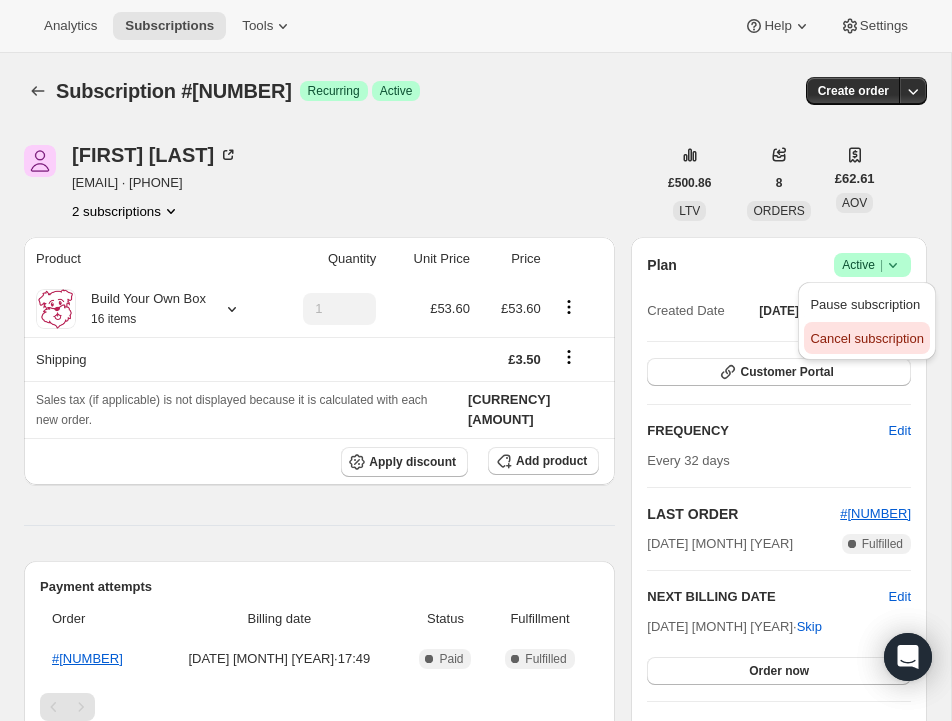 click on "Cancel subscription" at bounding box center (866, 338) 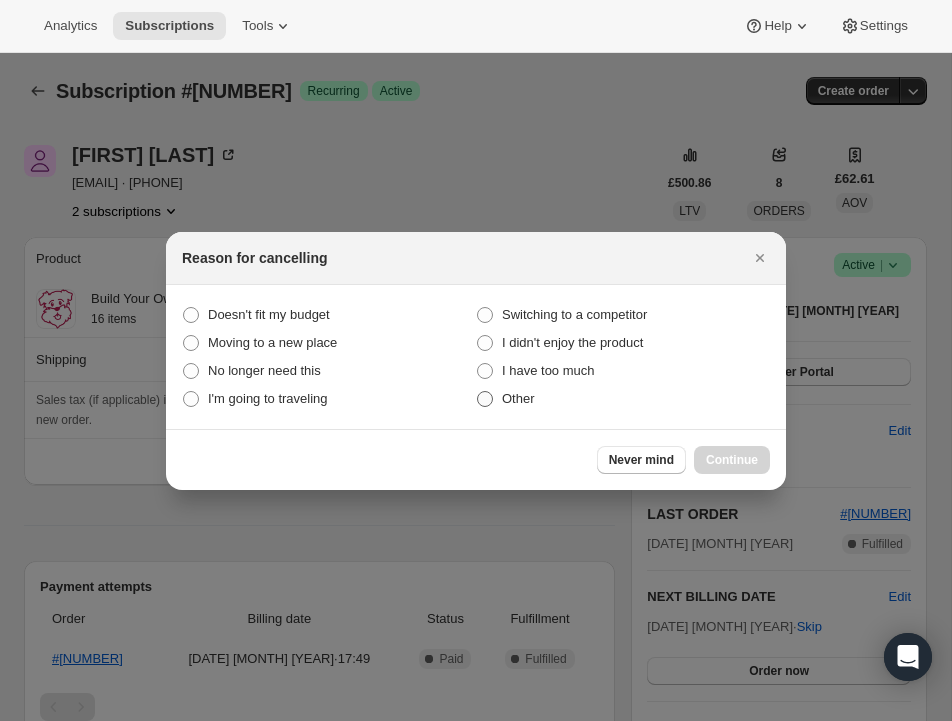 click at bounding box center (485, 399) 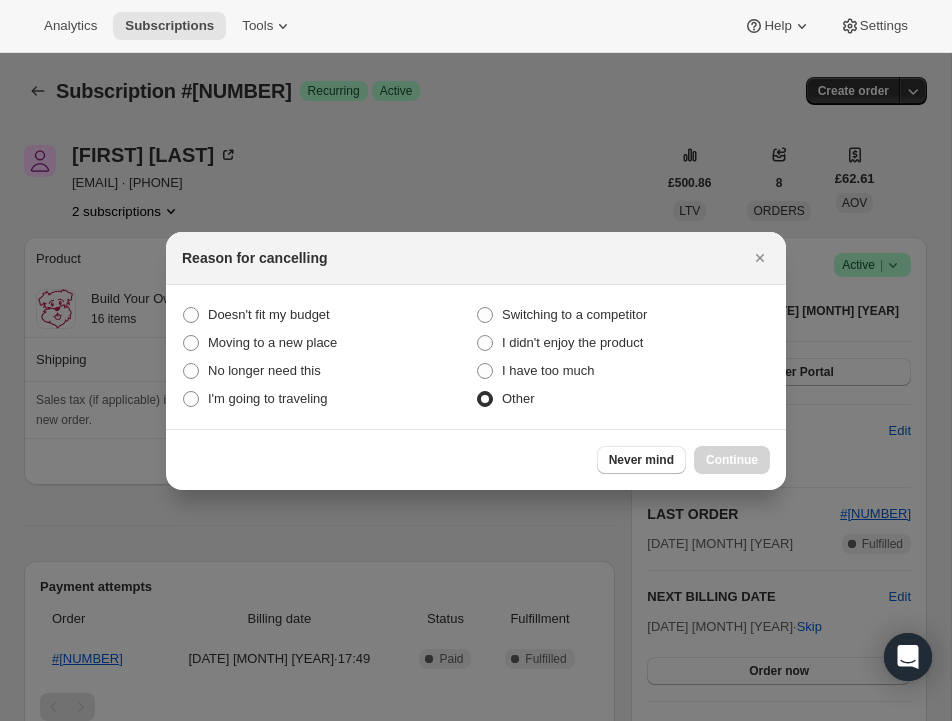 radio on "true" 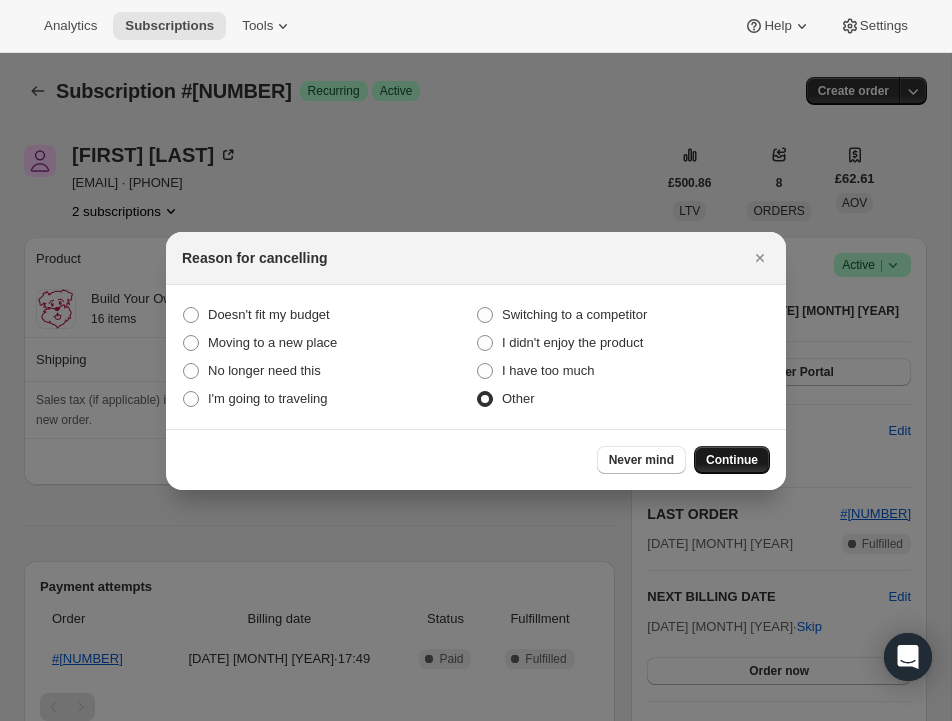 click on "Continue" at bounding box center [732, 460] 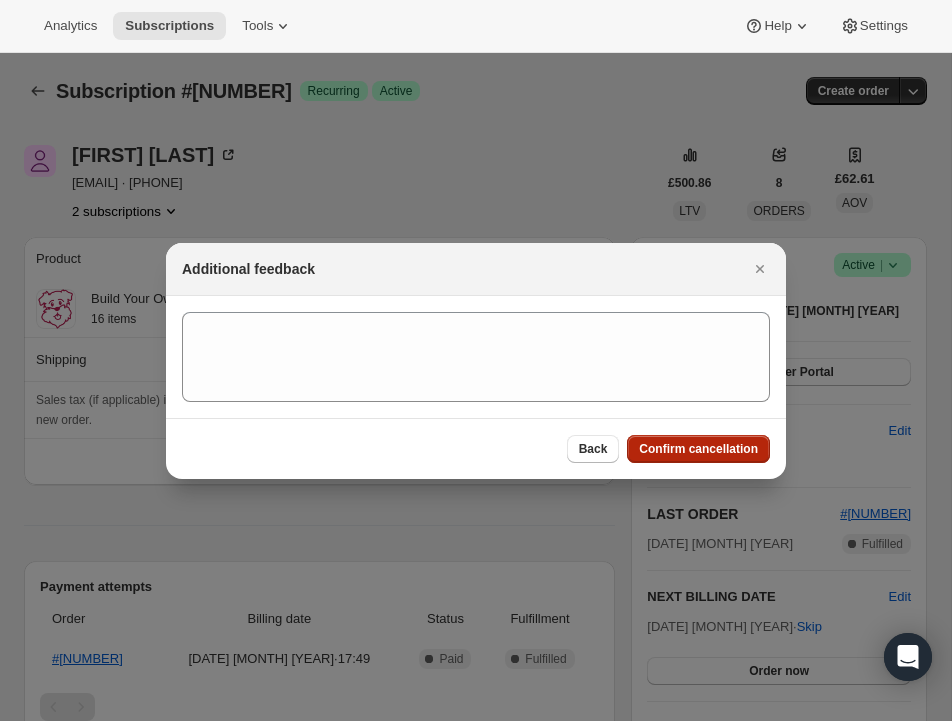 click on "Confirm cancellation" at bounding box center [698, 449] 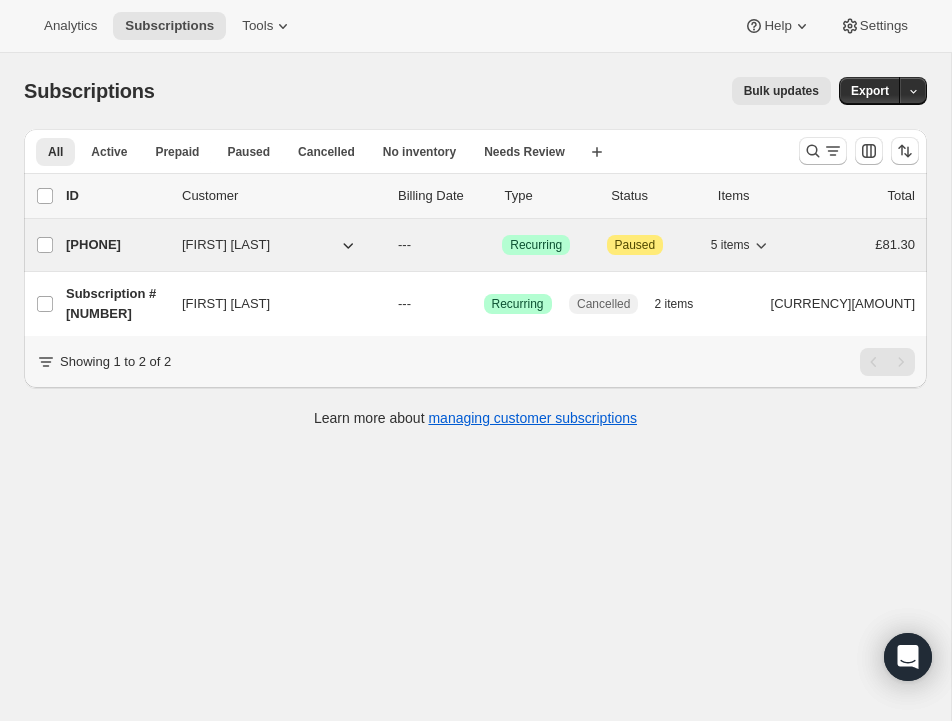 click on "[PHONE]" at bounding box center [116, 245] 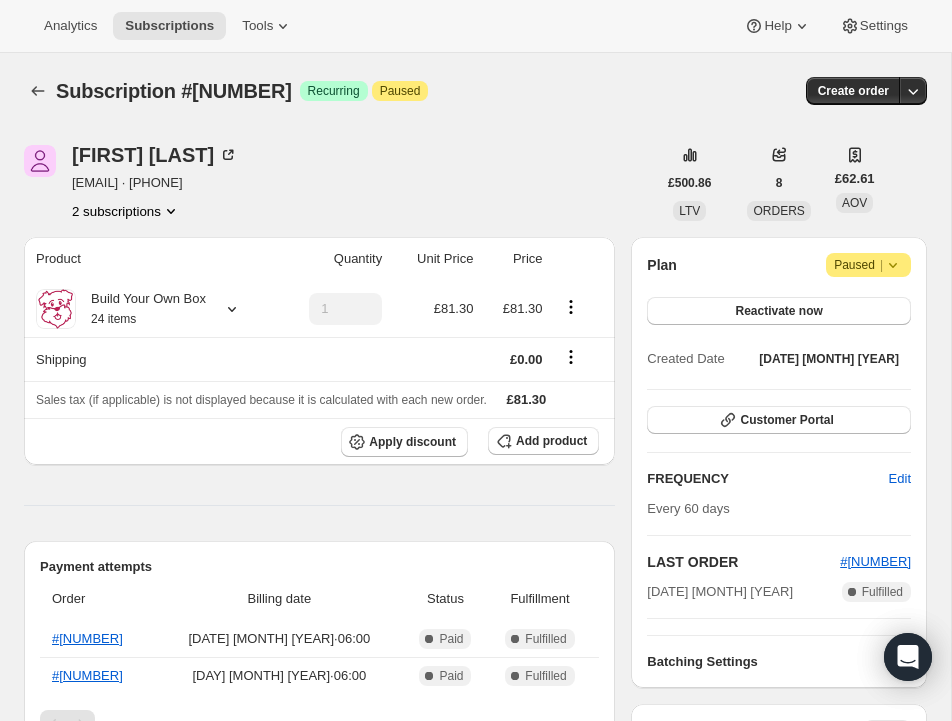 click on "Paused |" at bounding box center (868, 265) 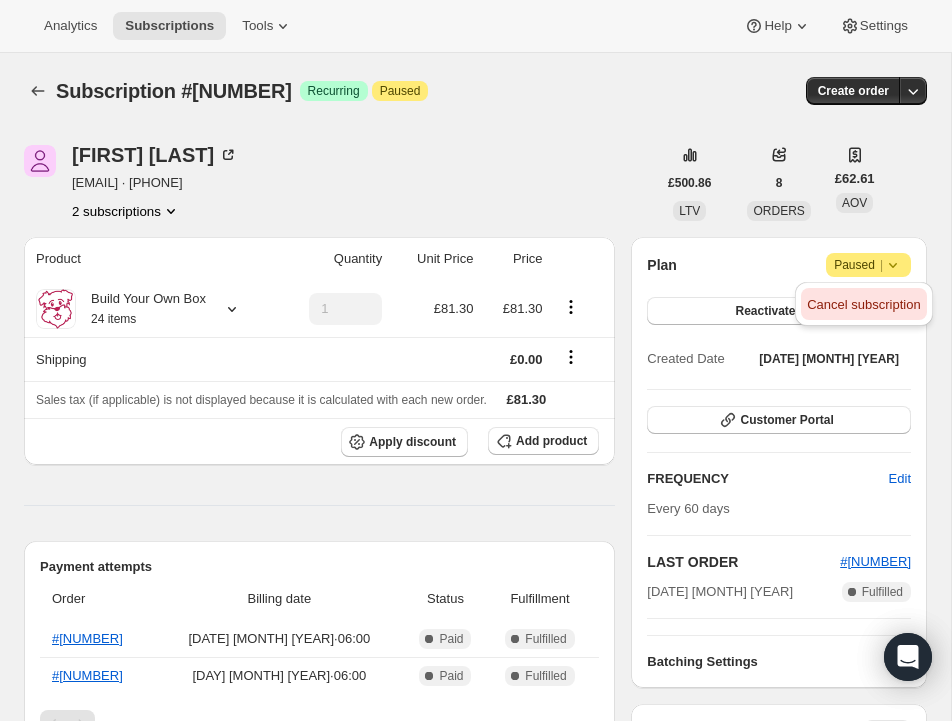click on "Cancel subscription" at bounding box center (863, 304) 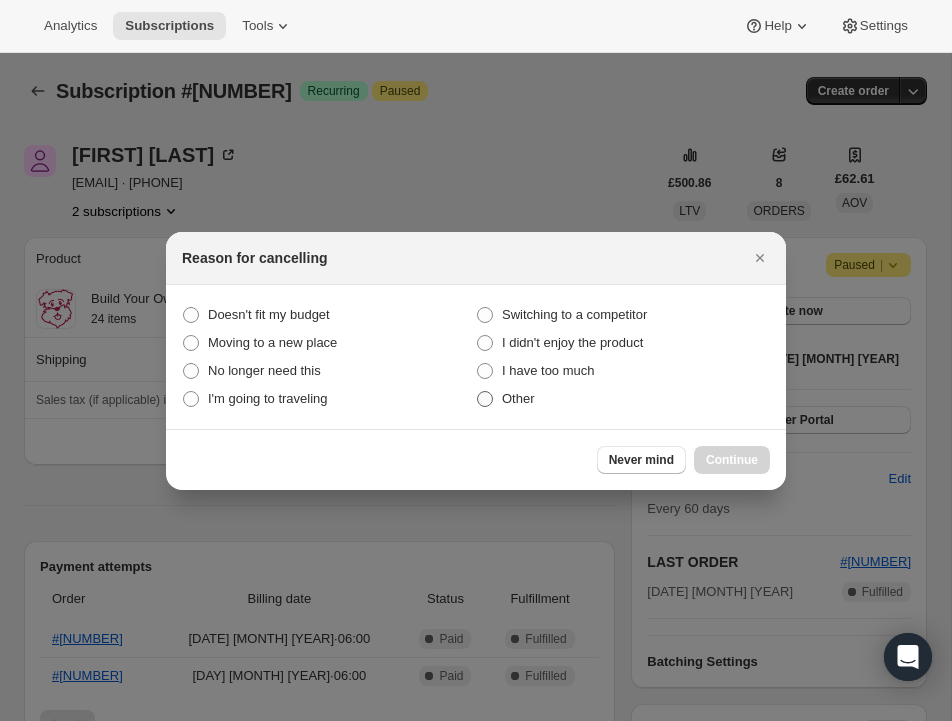 click at bounding box center [485, 399] 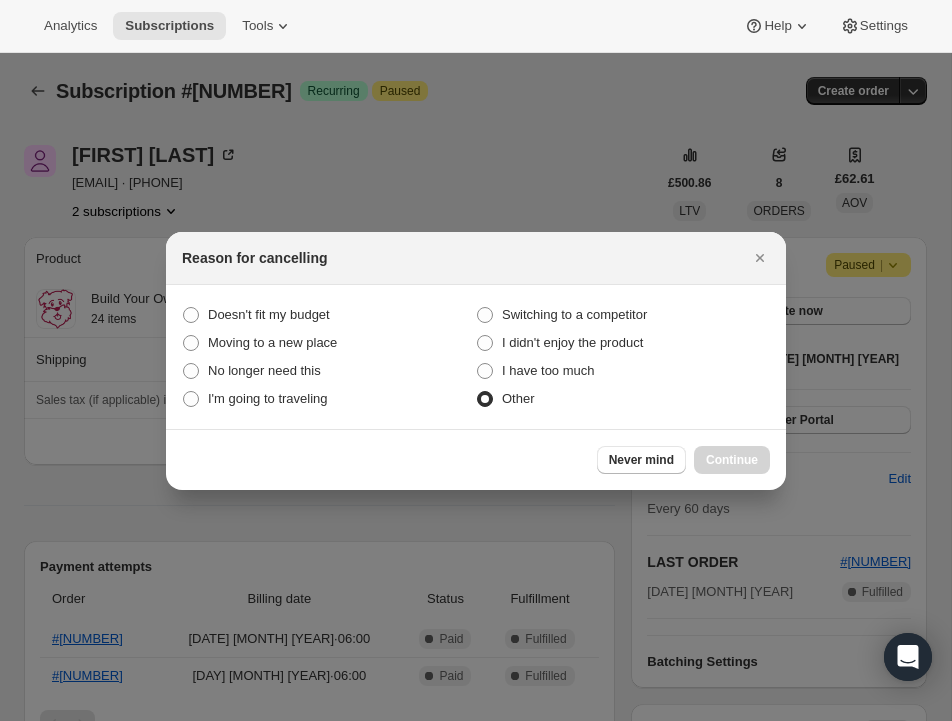 radio on "true" 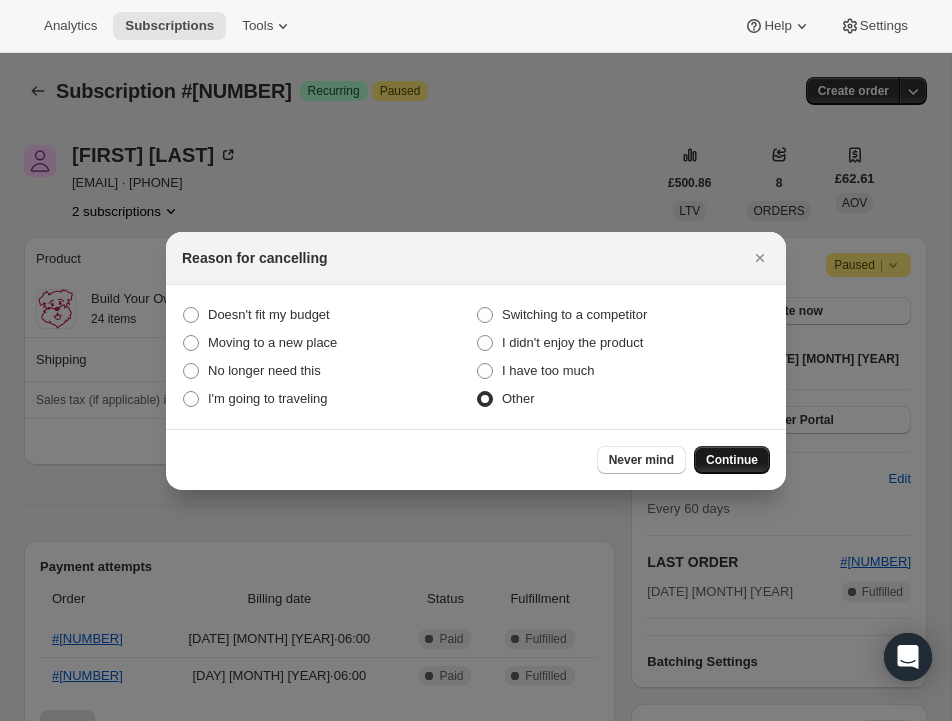 click on "Continue" at bounding box center [732, 460] 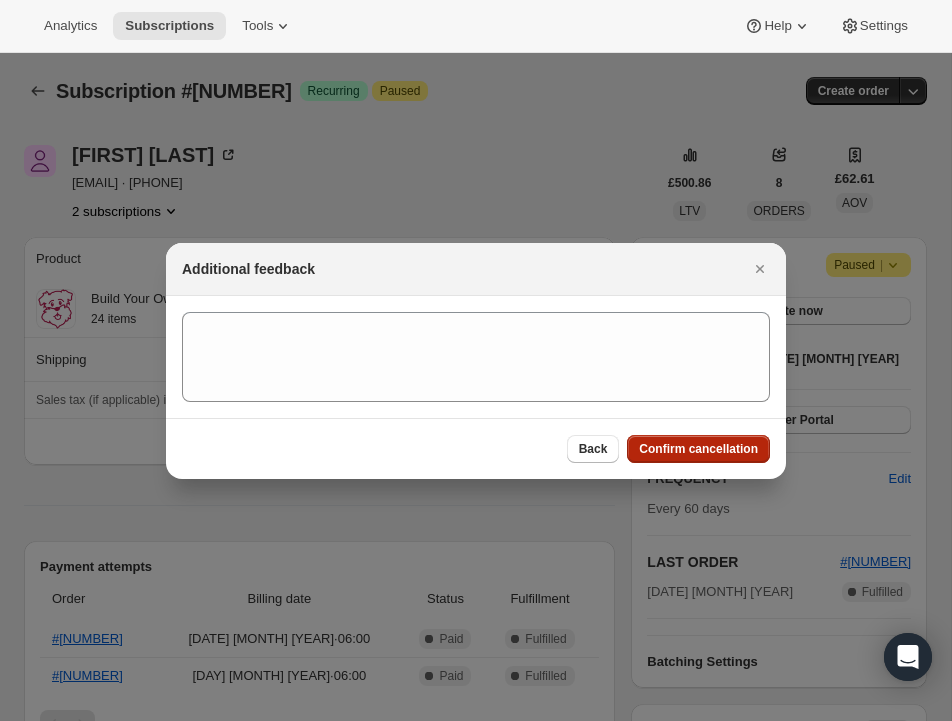 click on "Confirm cancellation" at bounding box center [698, 449] 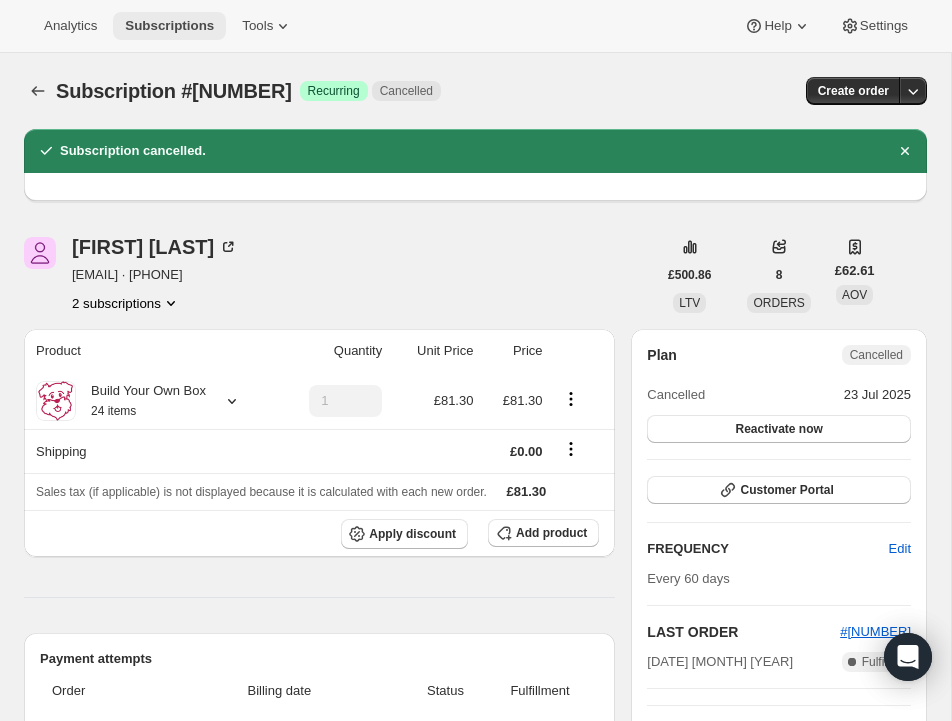 click on "Subscriptions" at bounding box center (169, 26) 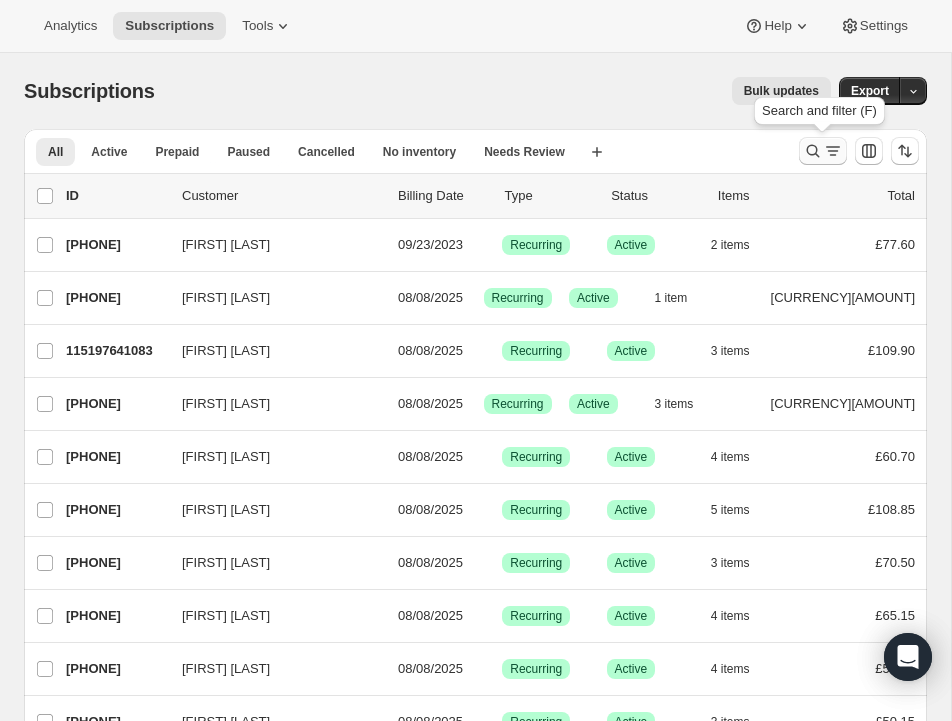 click 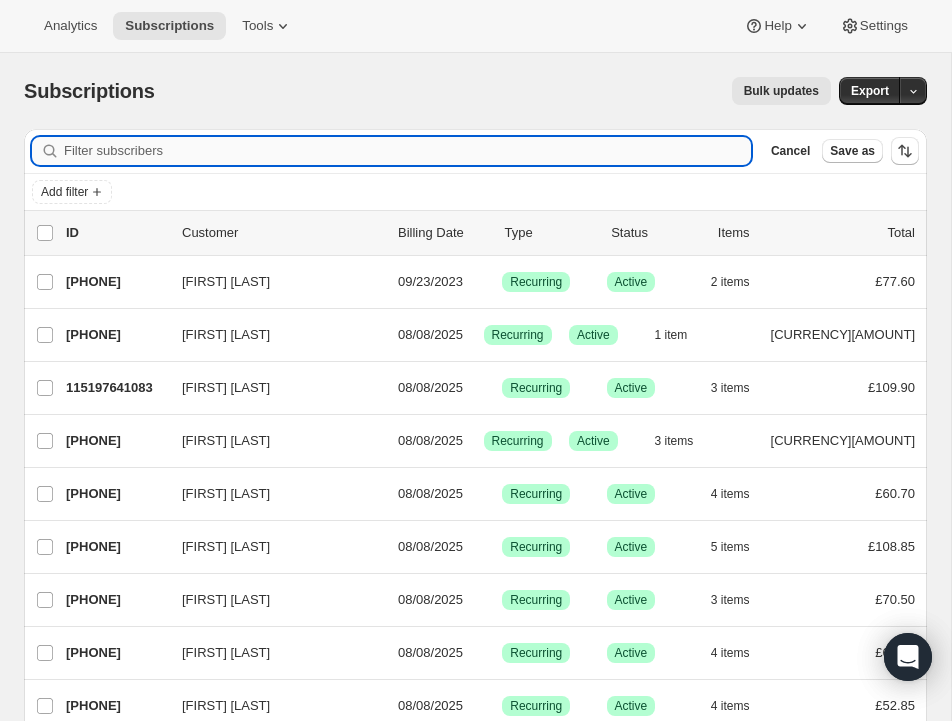 click on "Filter subscribers" at bounding box center (407, 151) 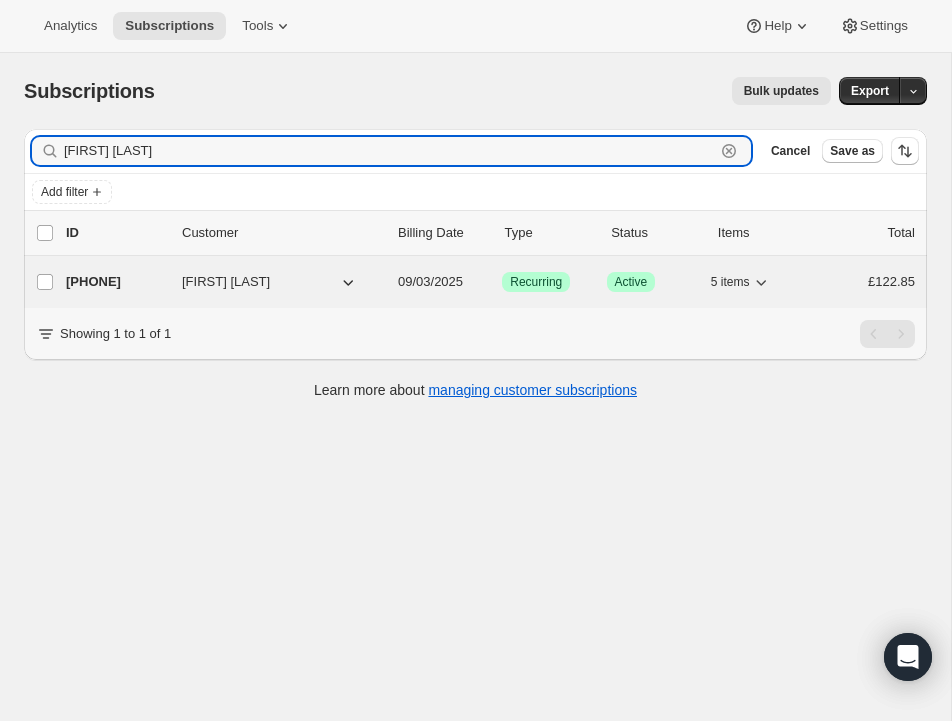 type on "[FIRST] [LAST]" 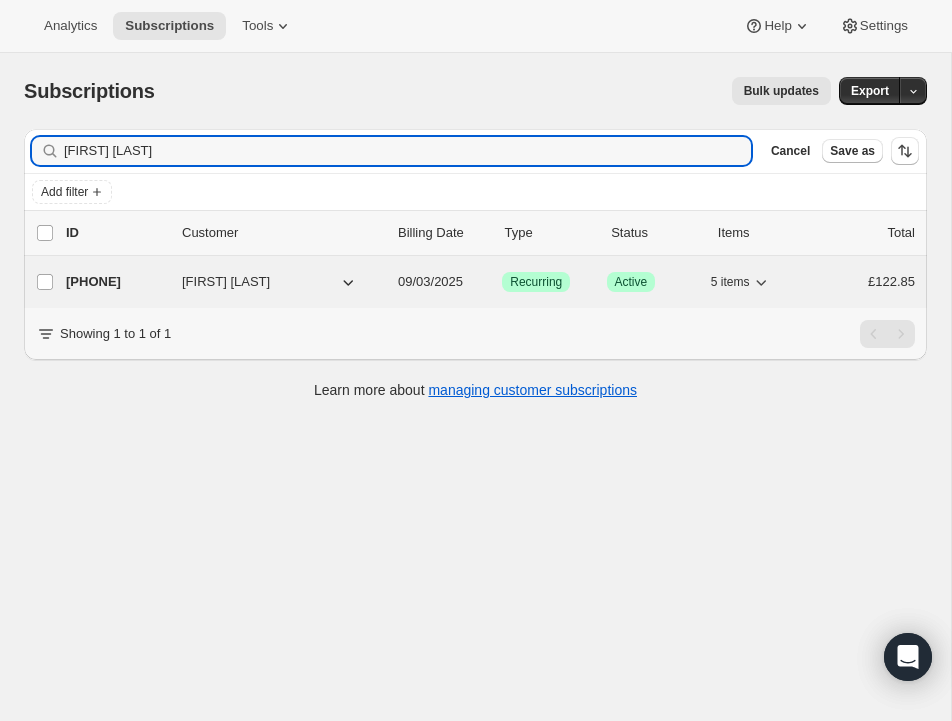 click on "[PHONE]" at bounding box center [116, 282] 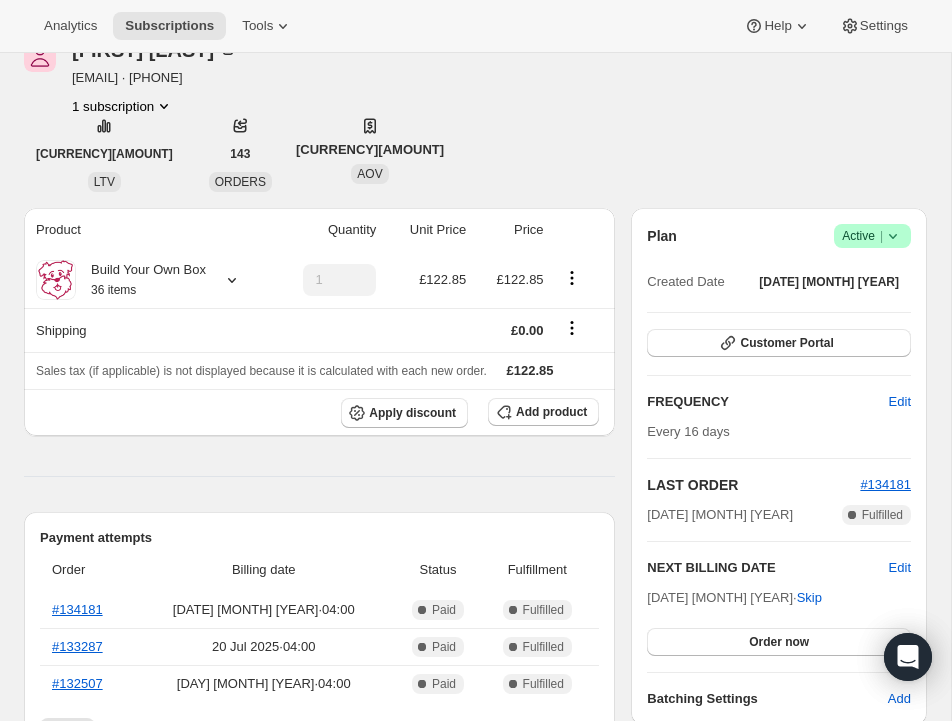 scroll, scrollTop: 108, scrollLeft: 0, axis: vertical 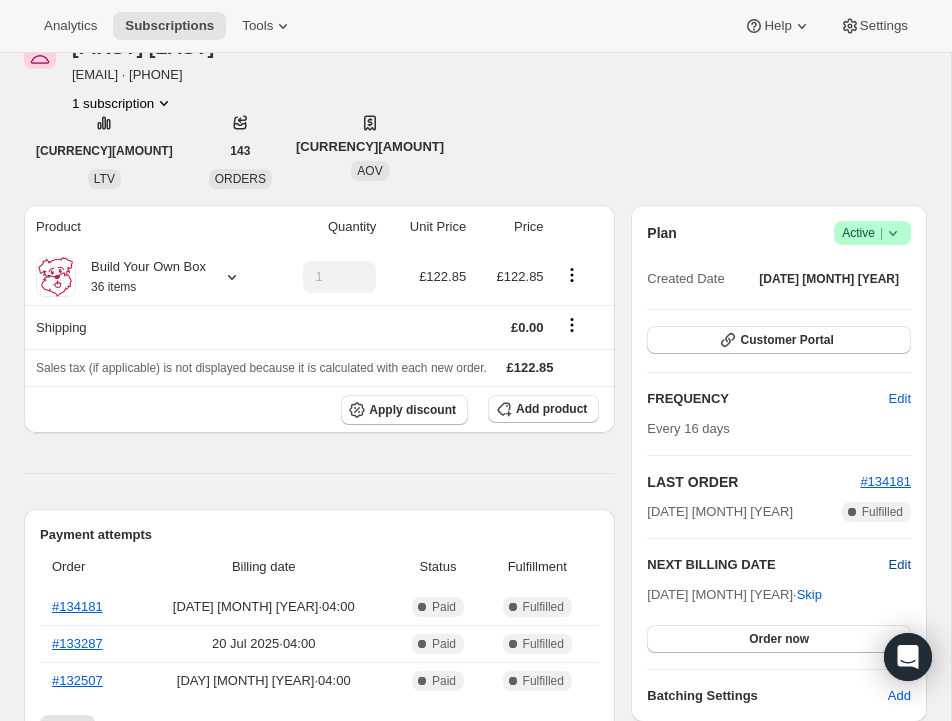 click on "Edit" at bounding box center [900, 565] 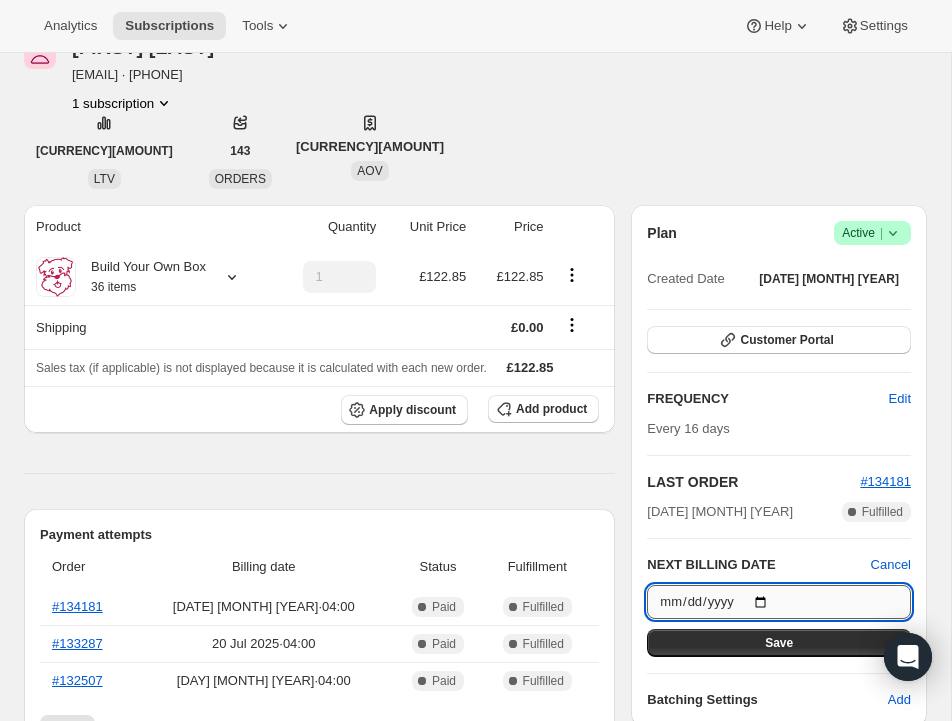 click on "[YEAR]-[MONTH]-[DATE]" at bounding box center (779, 602) 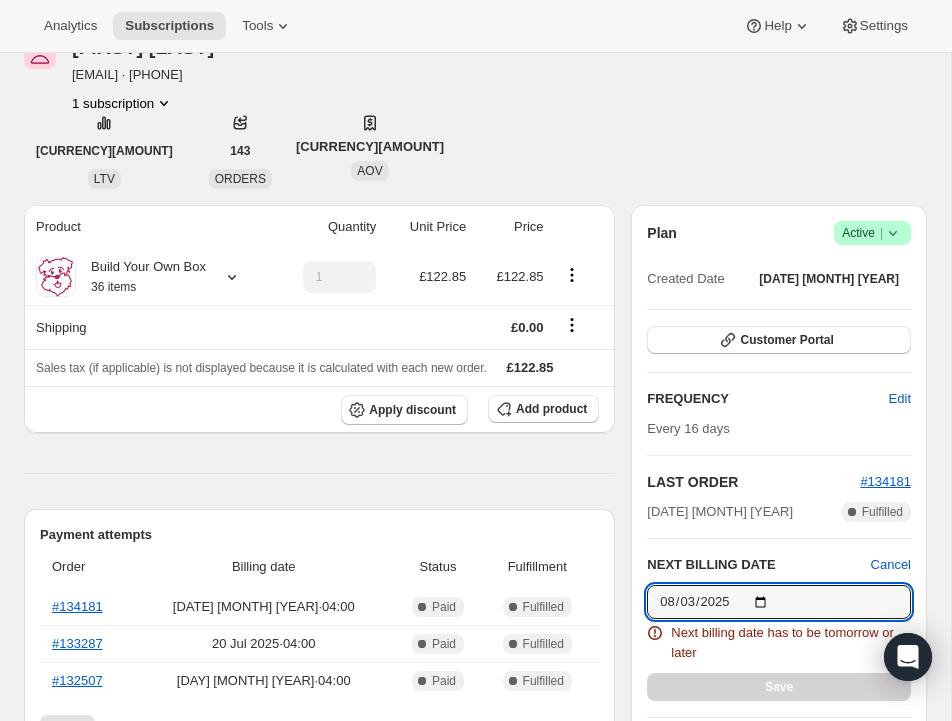 type on "[YEAR]-[MONTH]-[DATE]" 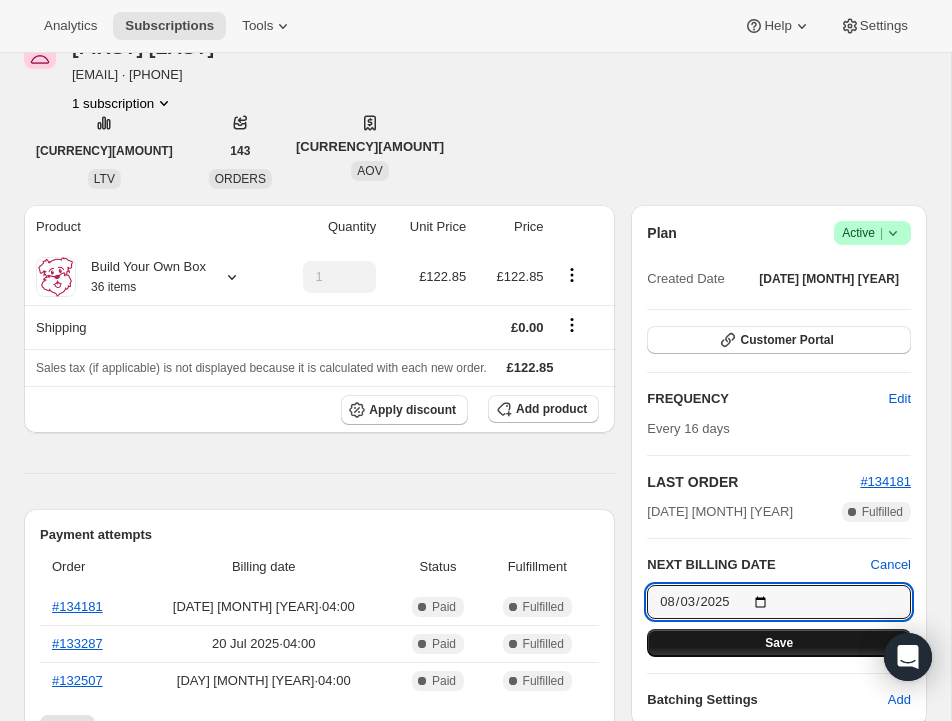 click on "Save" at bounding box center (779, 643) 